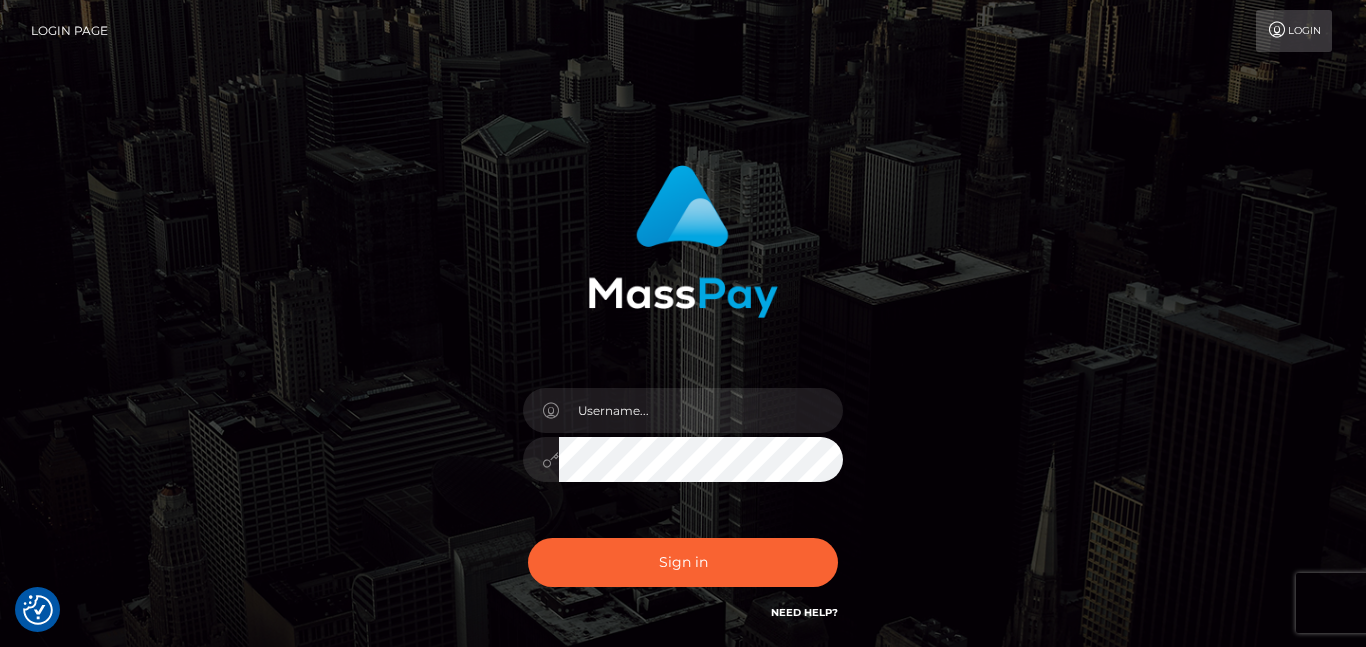 scroll, scrollTop: 0, scrollLeft: 0, axis: both 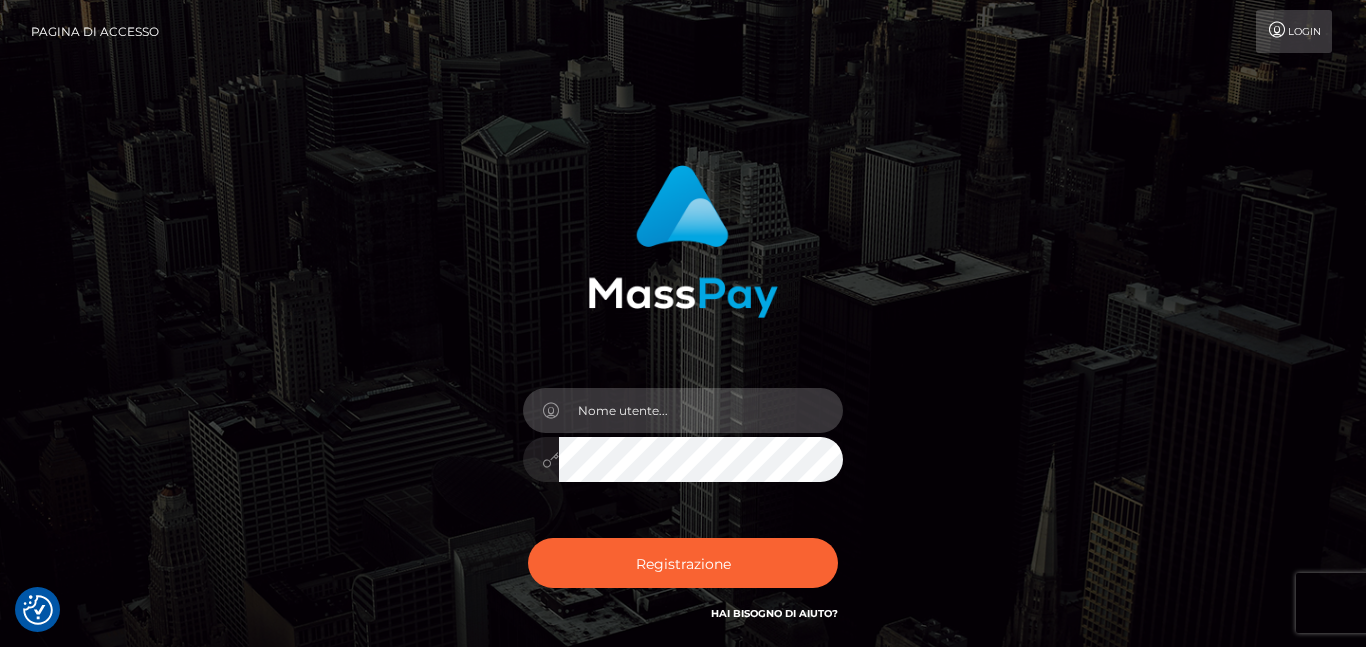 click at bounding box center [701, 410] 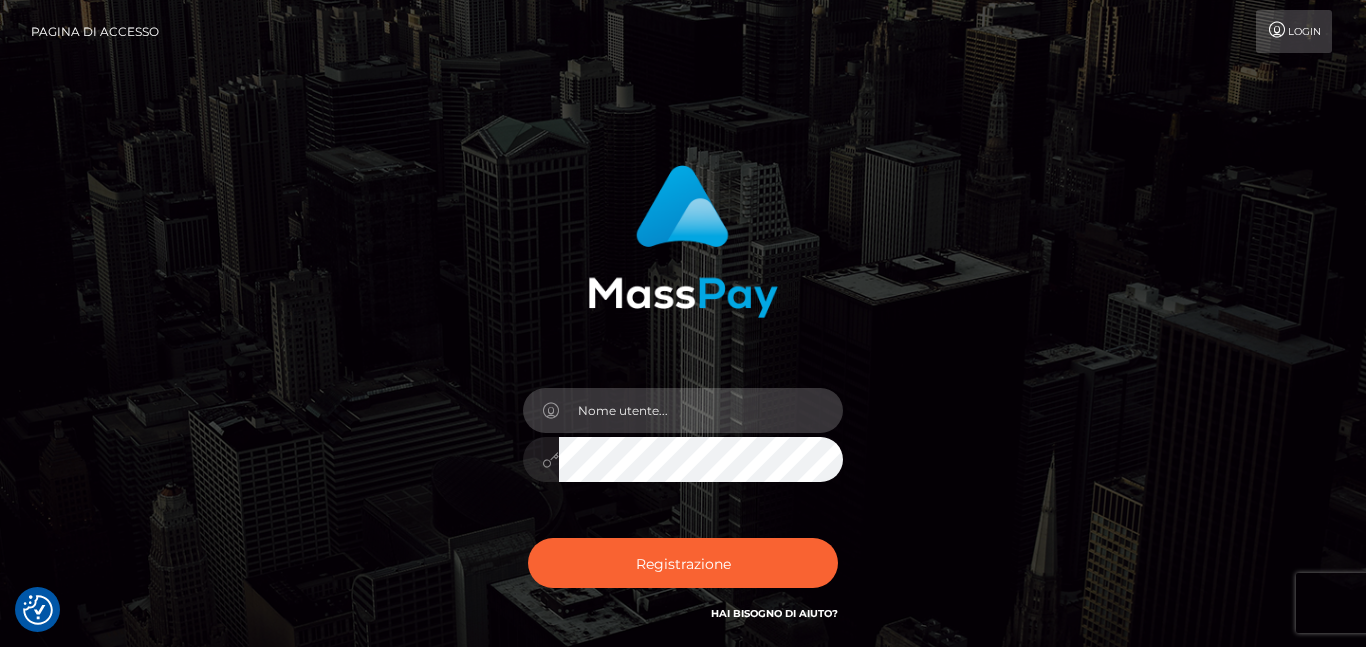 type on "consuelopinato@hotmail.com" 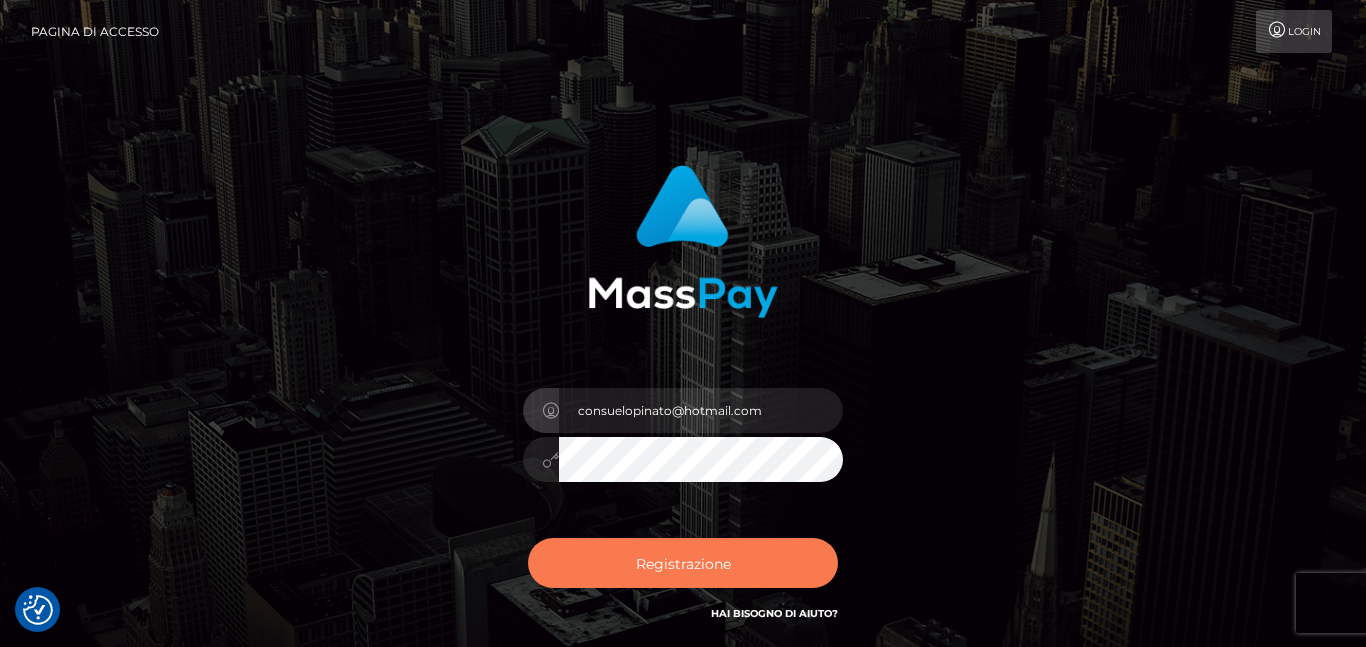 click on "Registrazione" at bounding box center [683, 563] 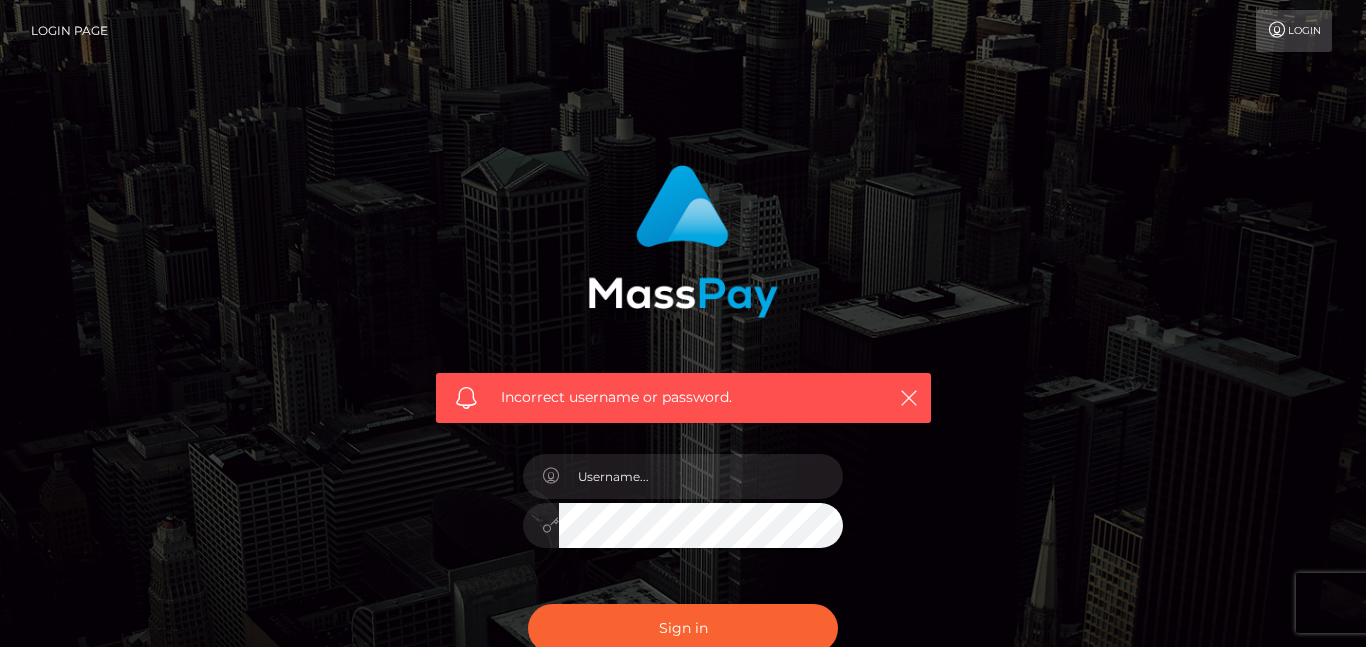 scroll, scrollTop: 0, scrollLeft: 0, axis: both 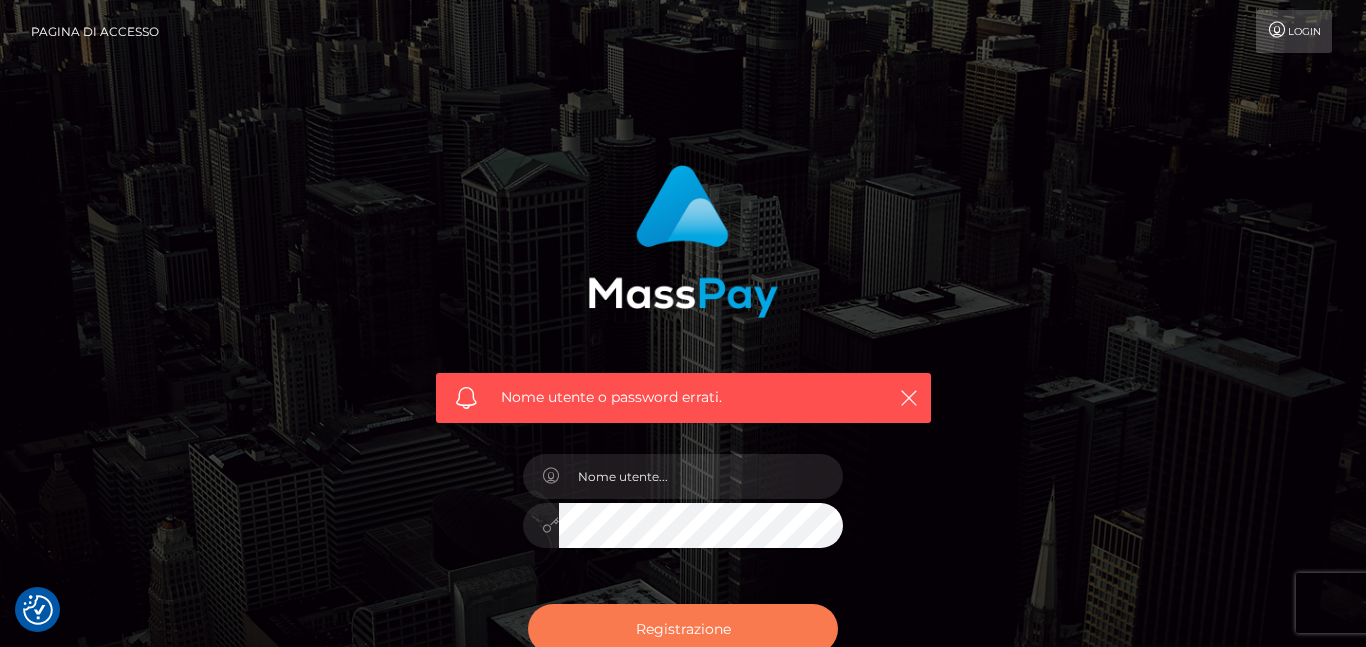click on "Registrazione" at bounding box center (683, 629) 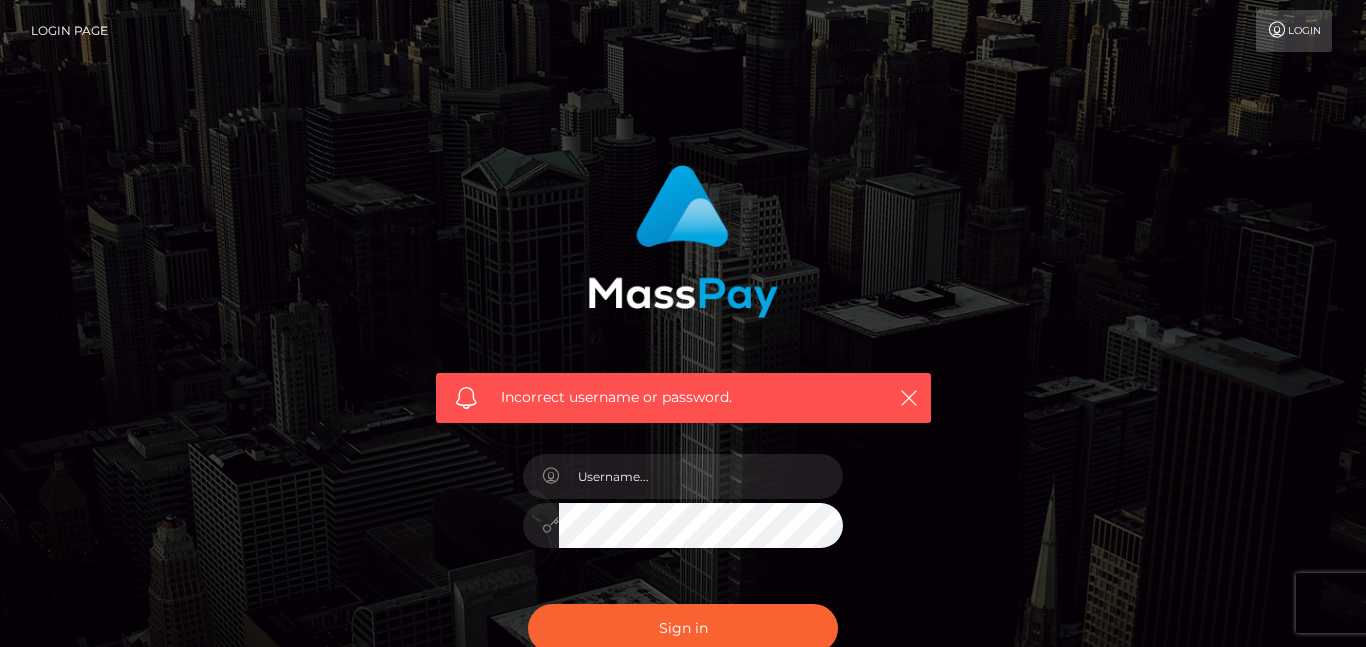 scroll, scrollTop: 0, scrollLeft: 0, axis: both 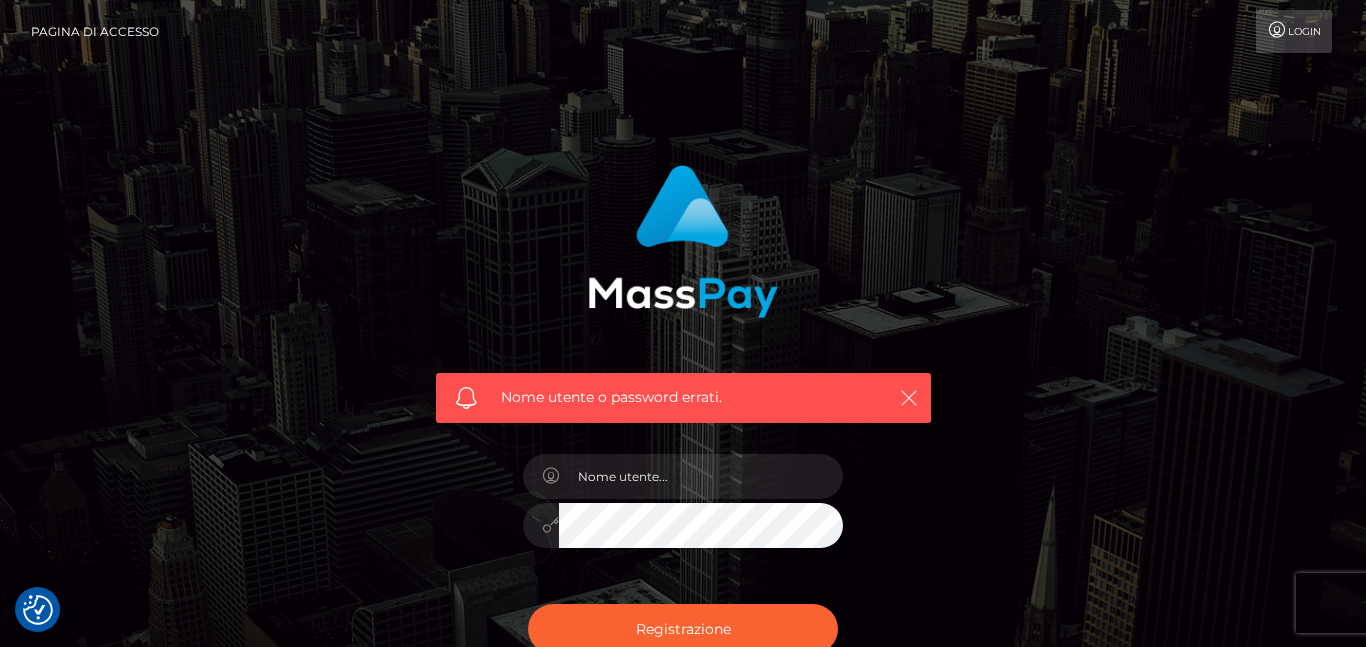 click at bounding box center [909, 398] 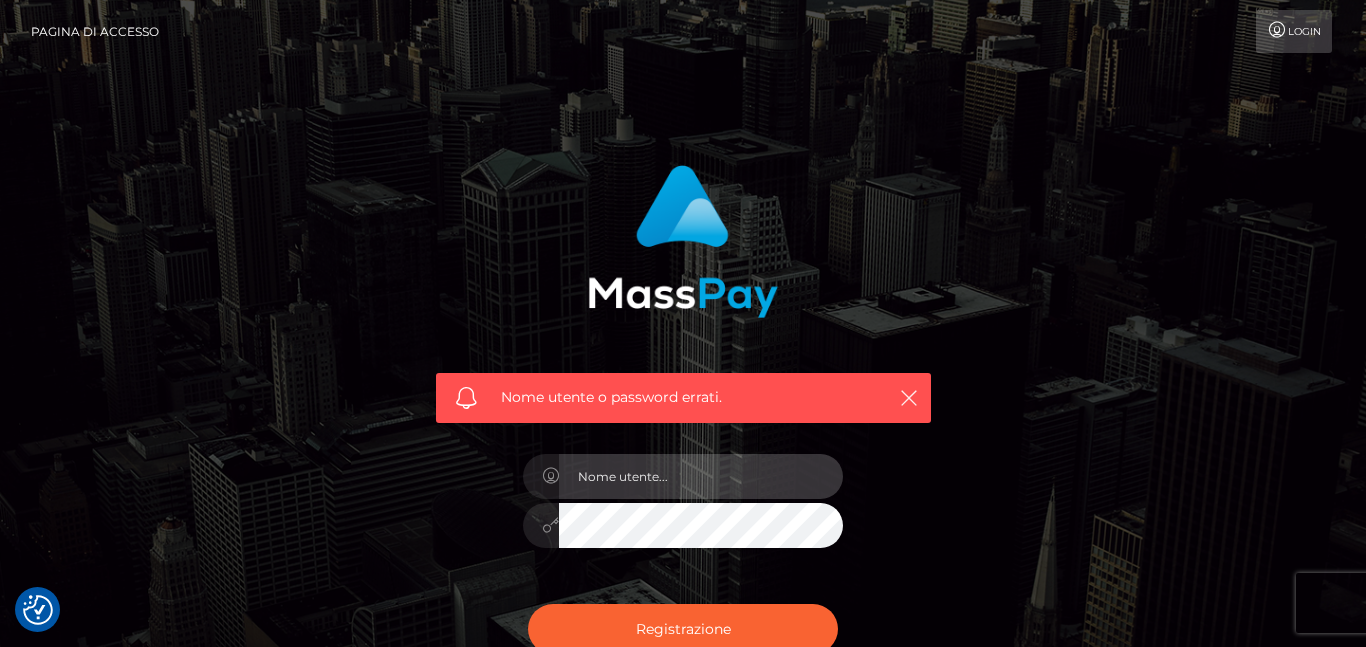 click at bounding box center [701, 476] 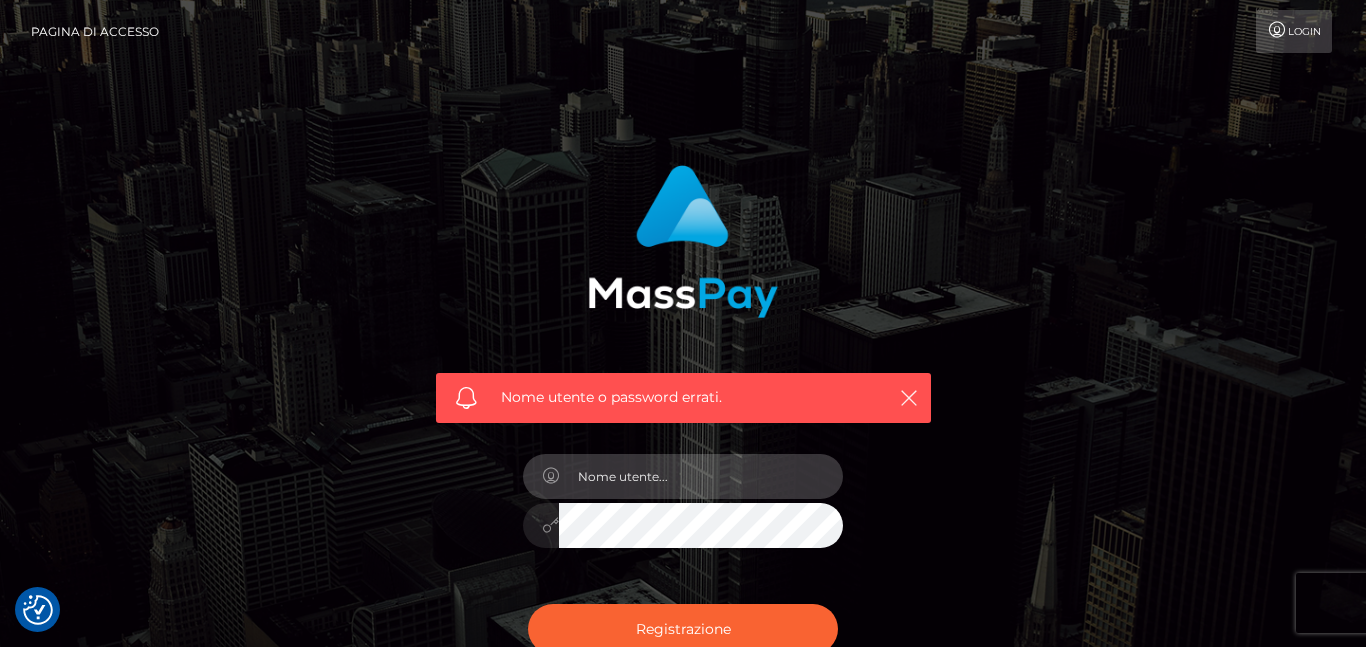 type on "consuelopinato@hotmail.com" 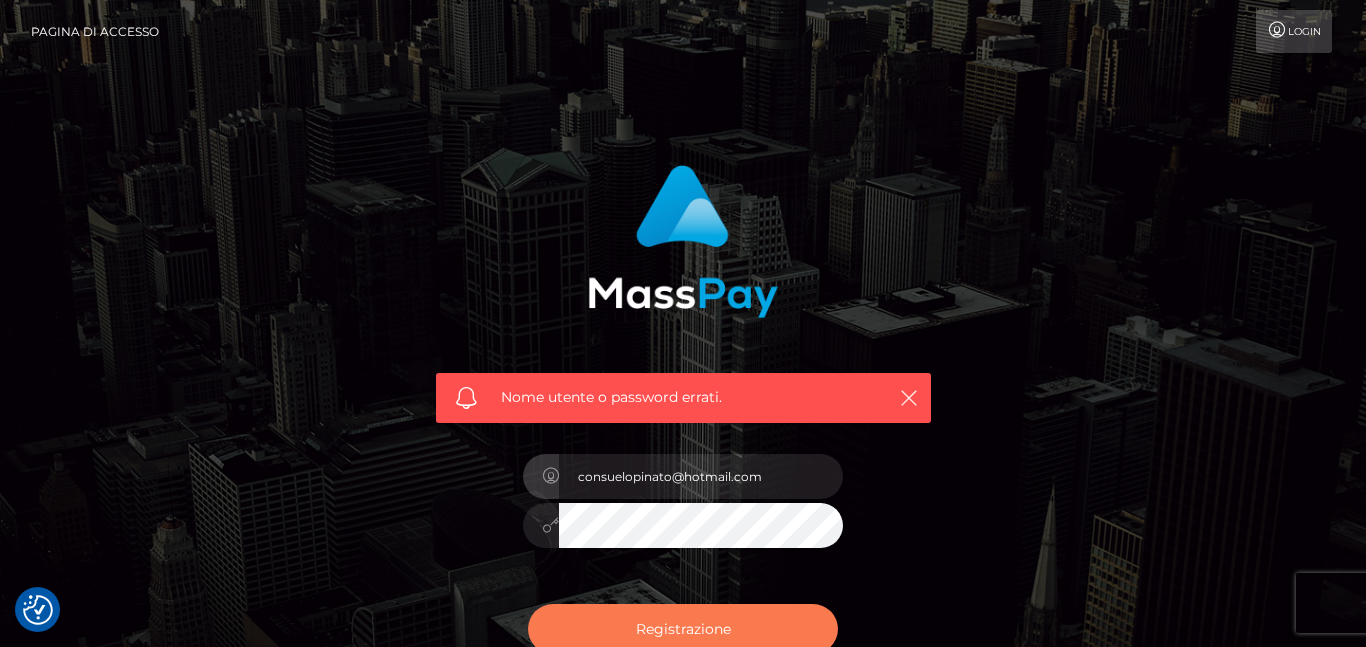 click on "Registrazione" at bounding box center (683, 629) 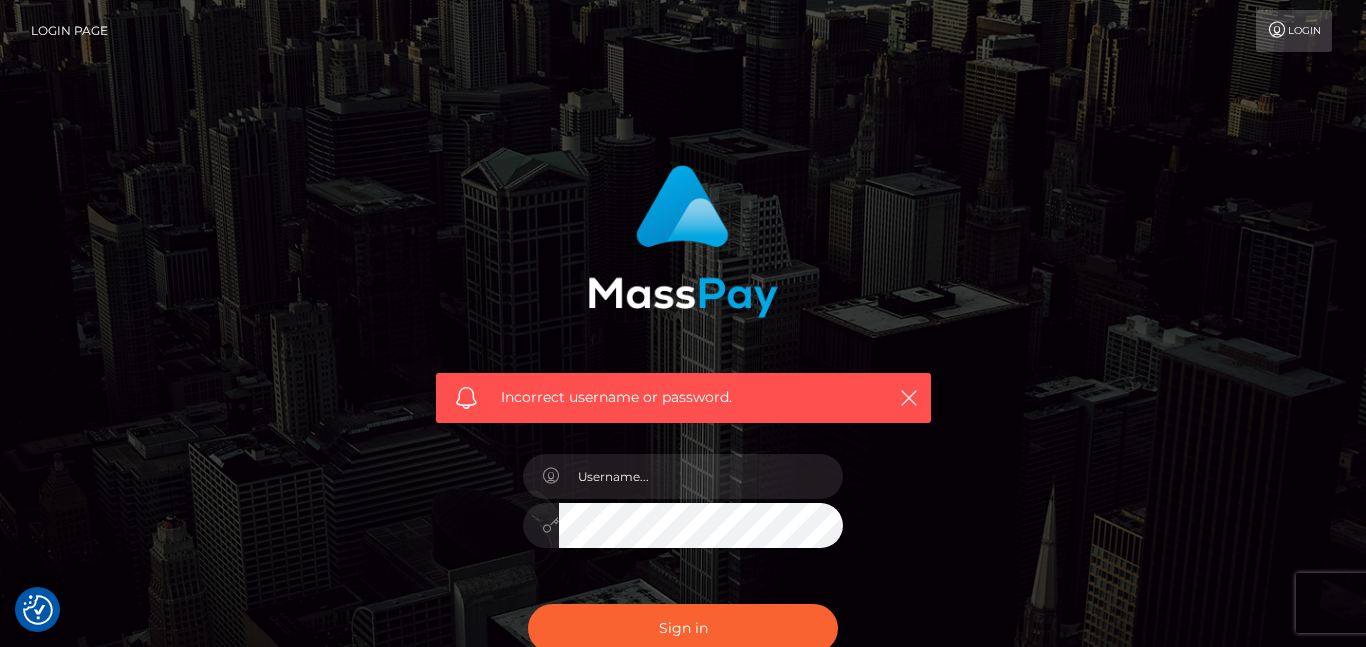 scroll, scrollTop: 0, scrollLeft: 0, axis: both 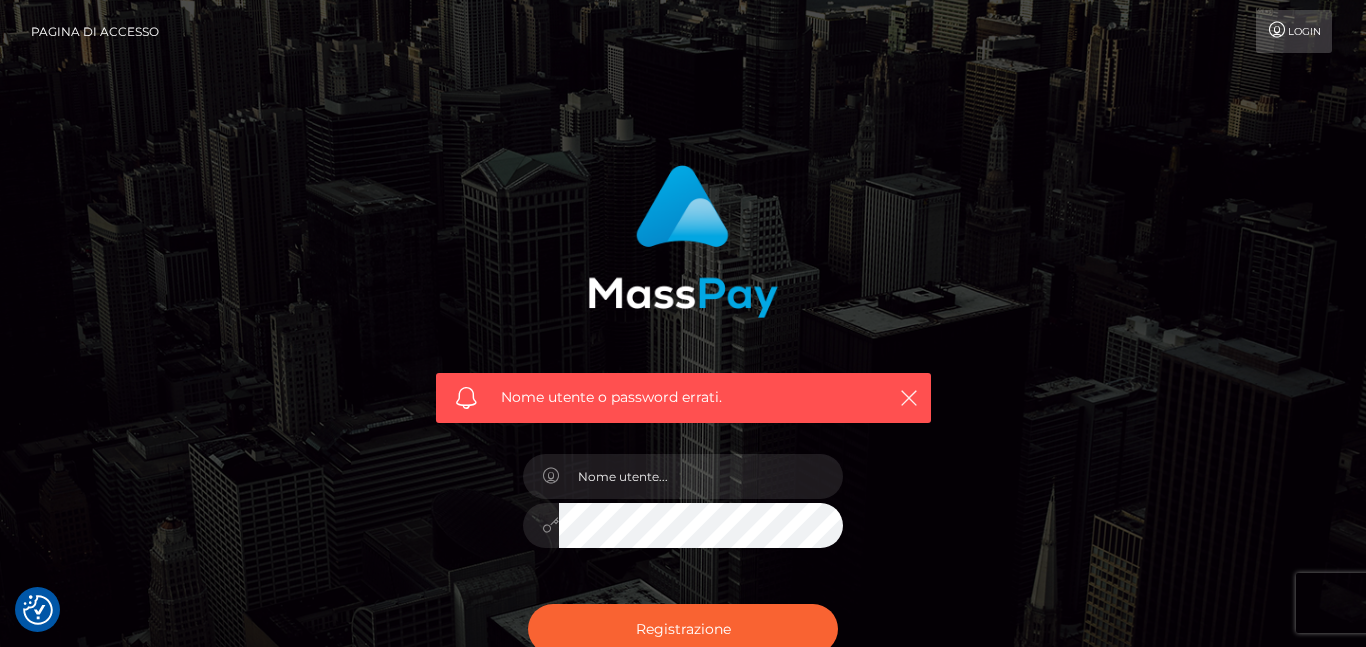 click at bounding box center [1277, 30] 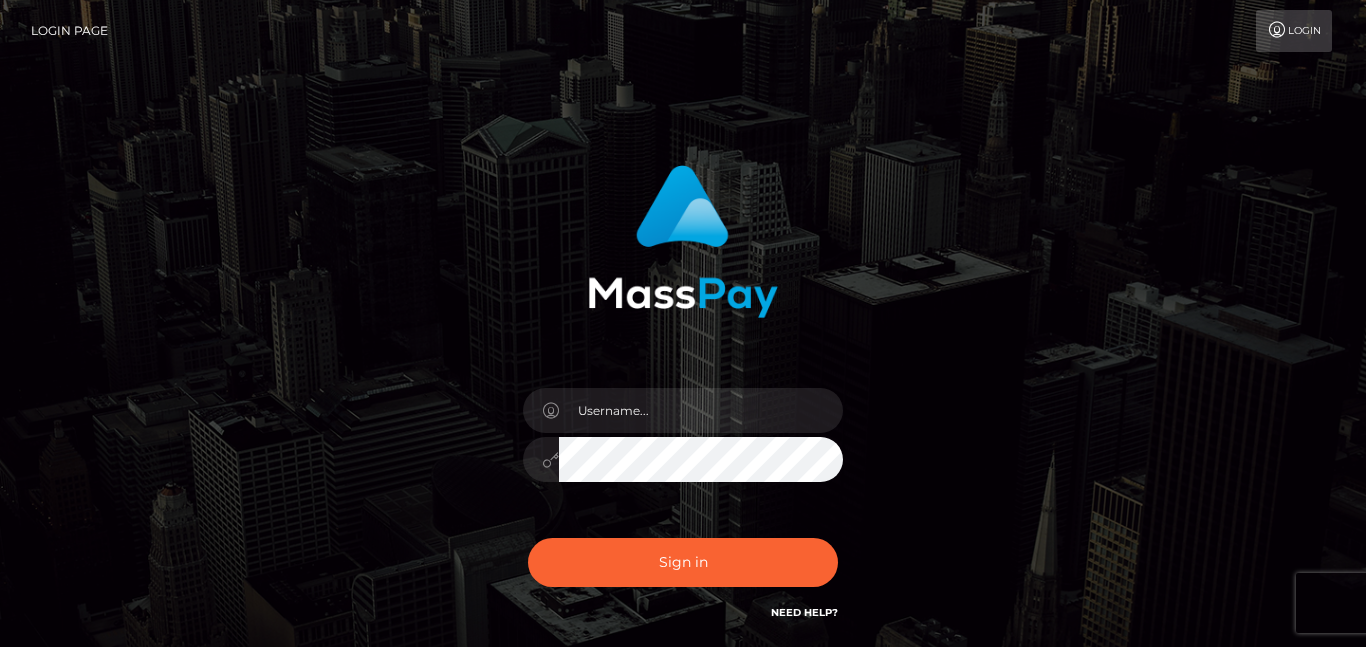 scroll, scrollTop: 0, scrollLeft: 0, axis: both 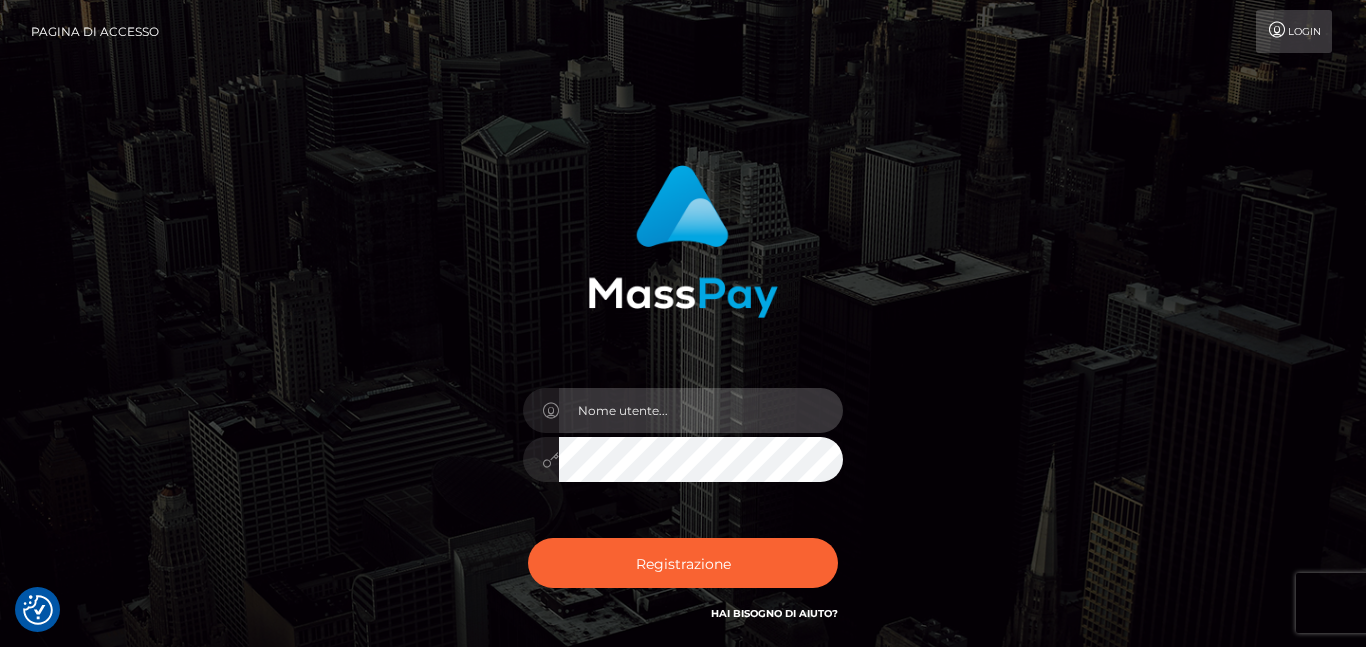 click at bounding box center (701, 410) 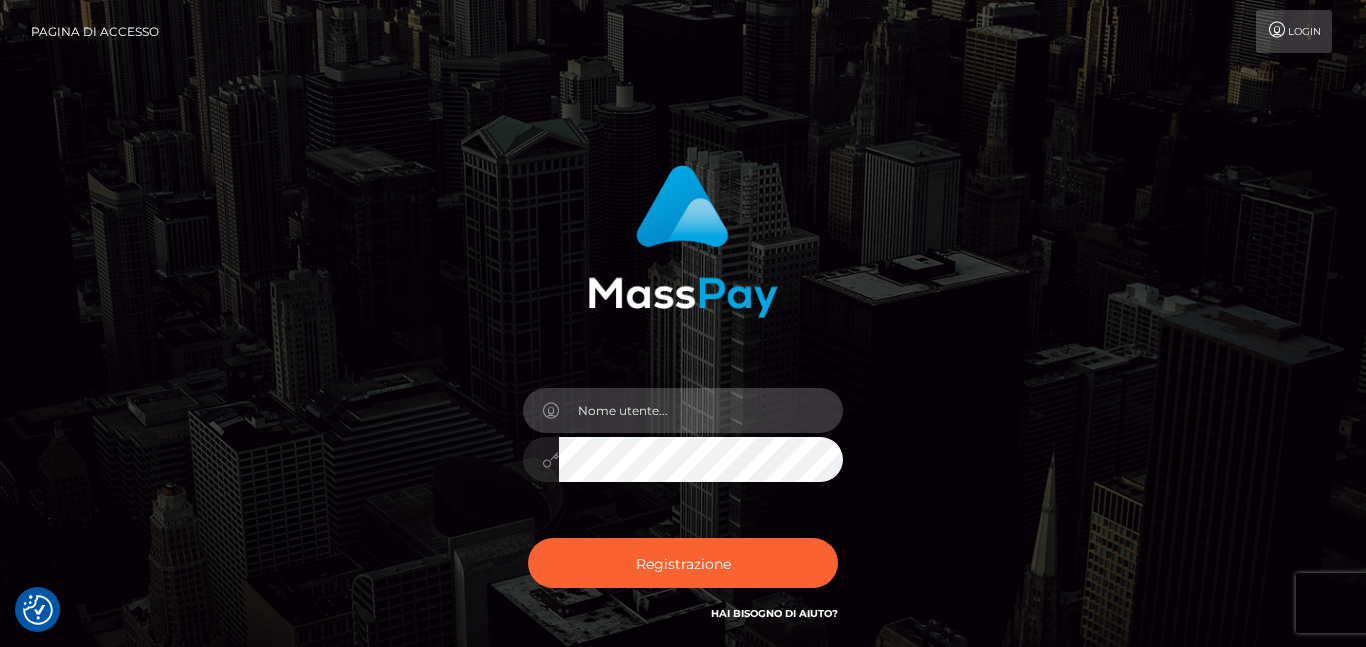 type on "consuelopinato@hotmail.com" 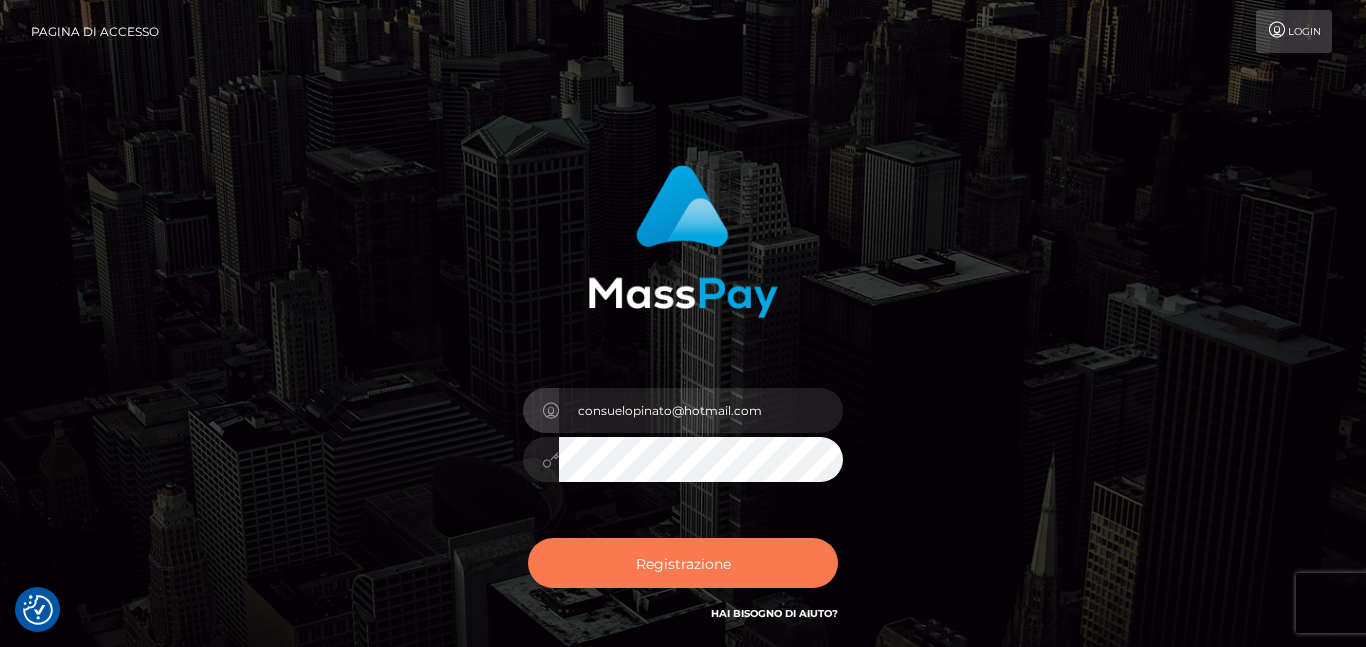 click on "Registrazione" at bounding box center [683, 563] 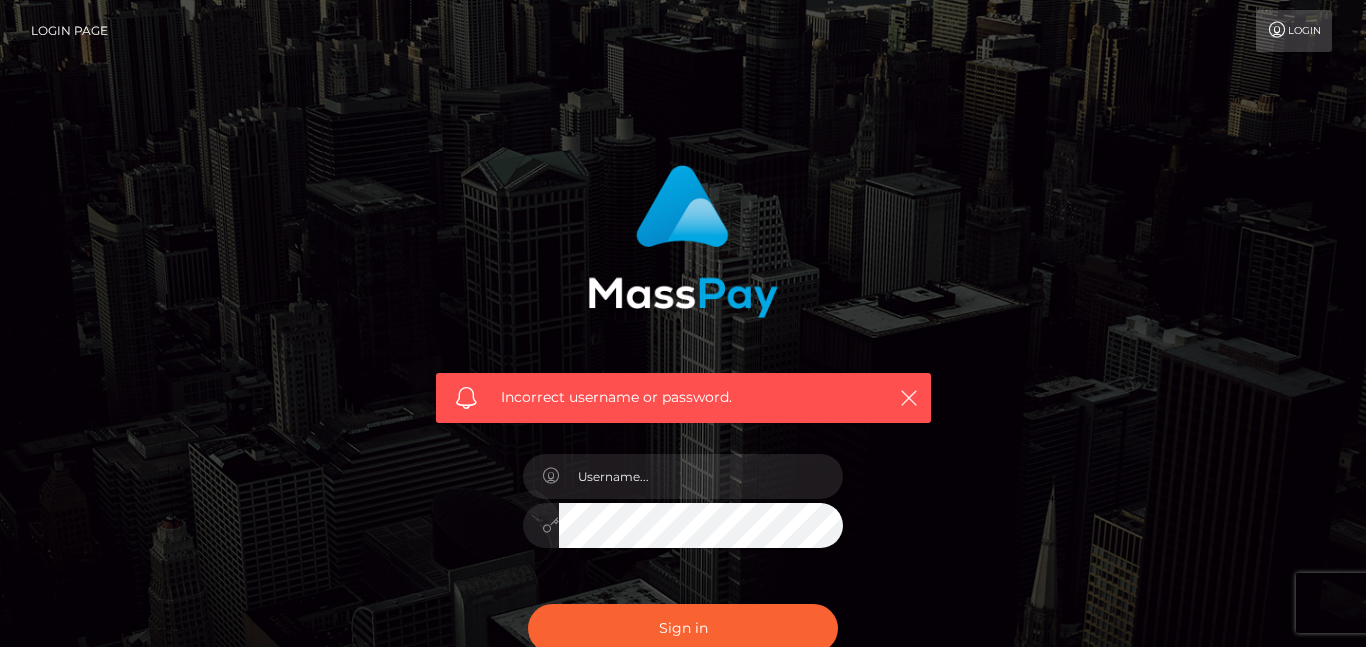 scroll, scrollTop: 0, scrollLeft: 0, axis: both 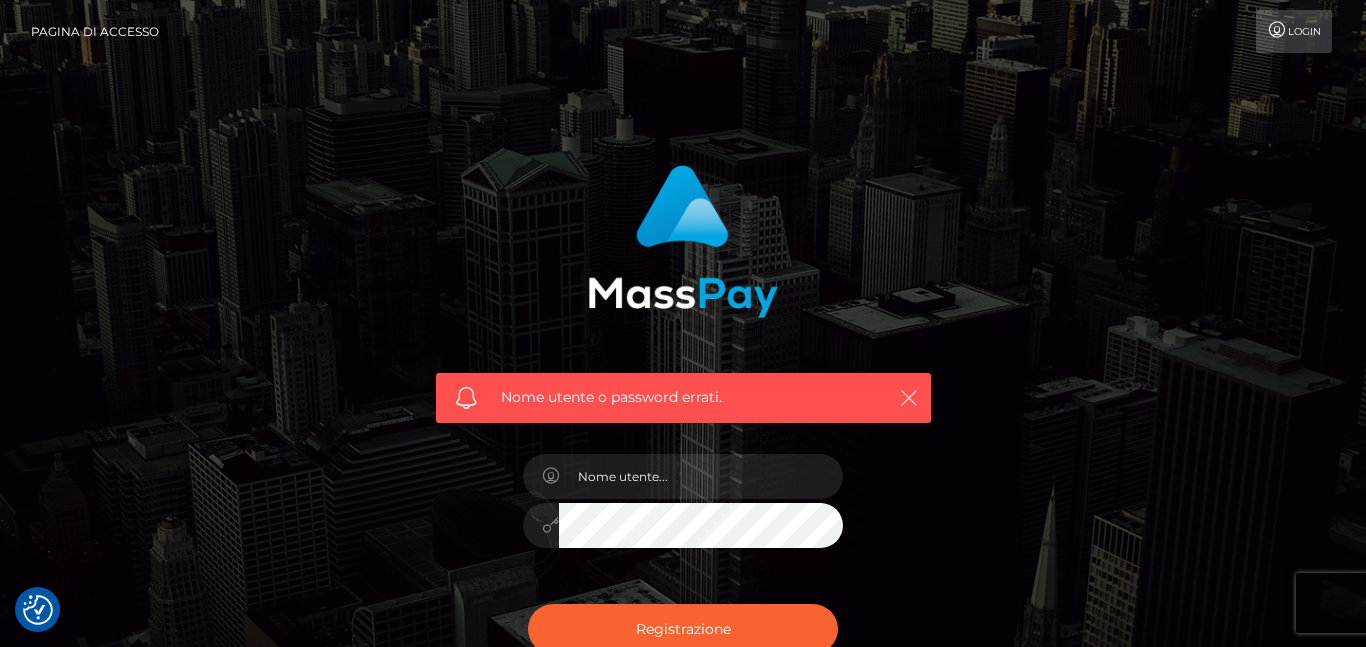 click at bounding box center (909, 398) 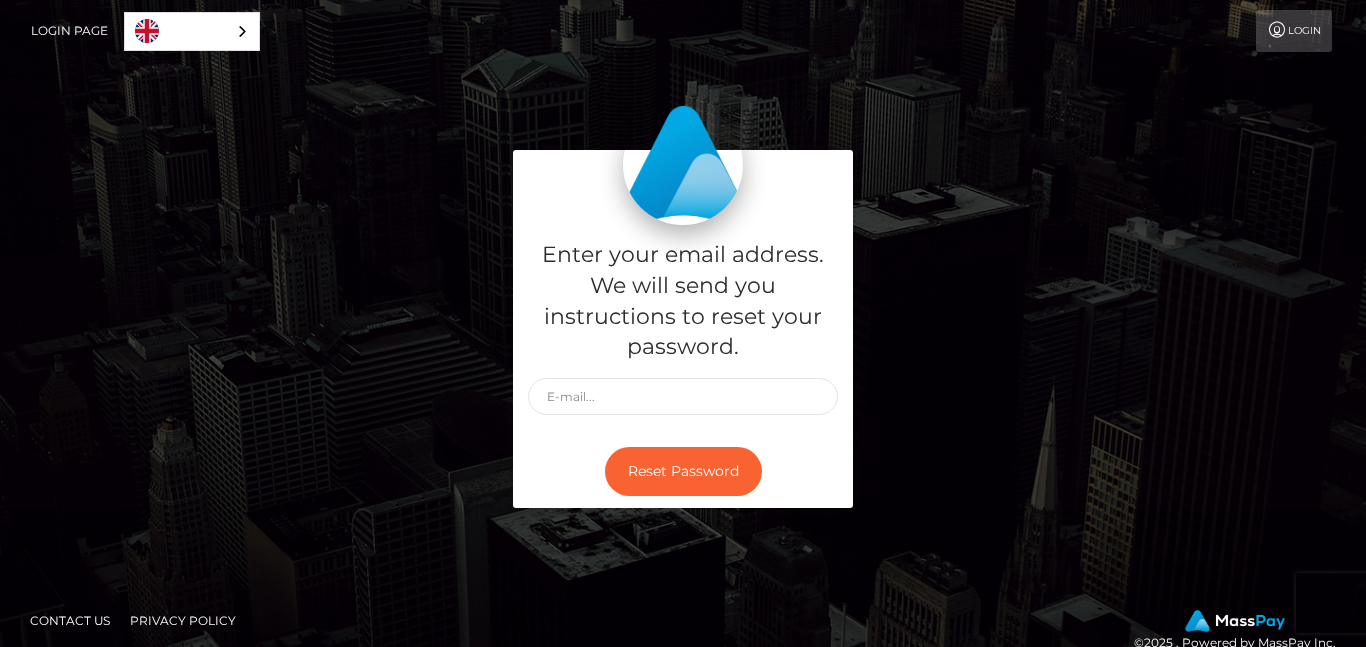 scroll, scrollTop: 0, scrollLeft: 0, axis: both 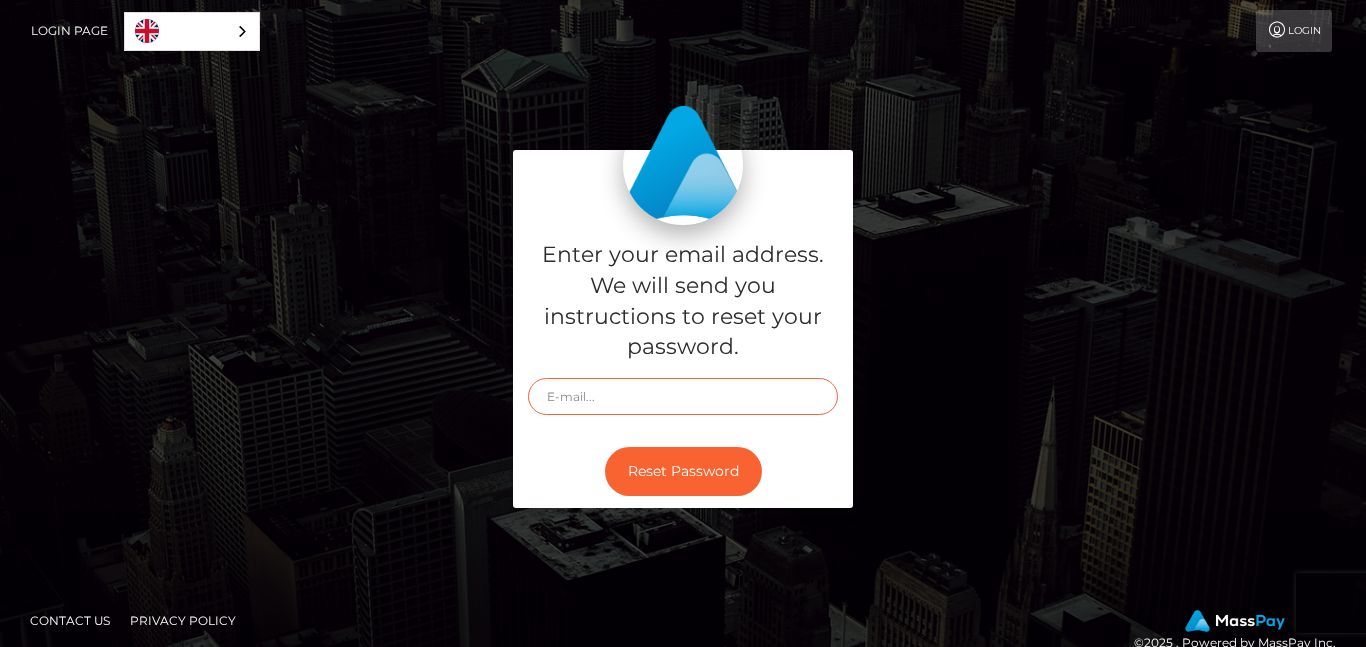 click at bounding box center [683, 396] 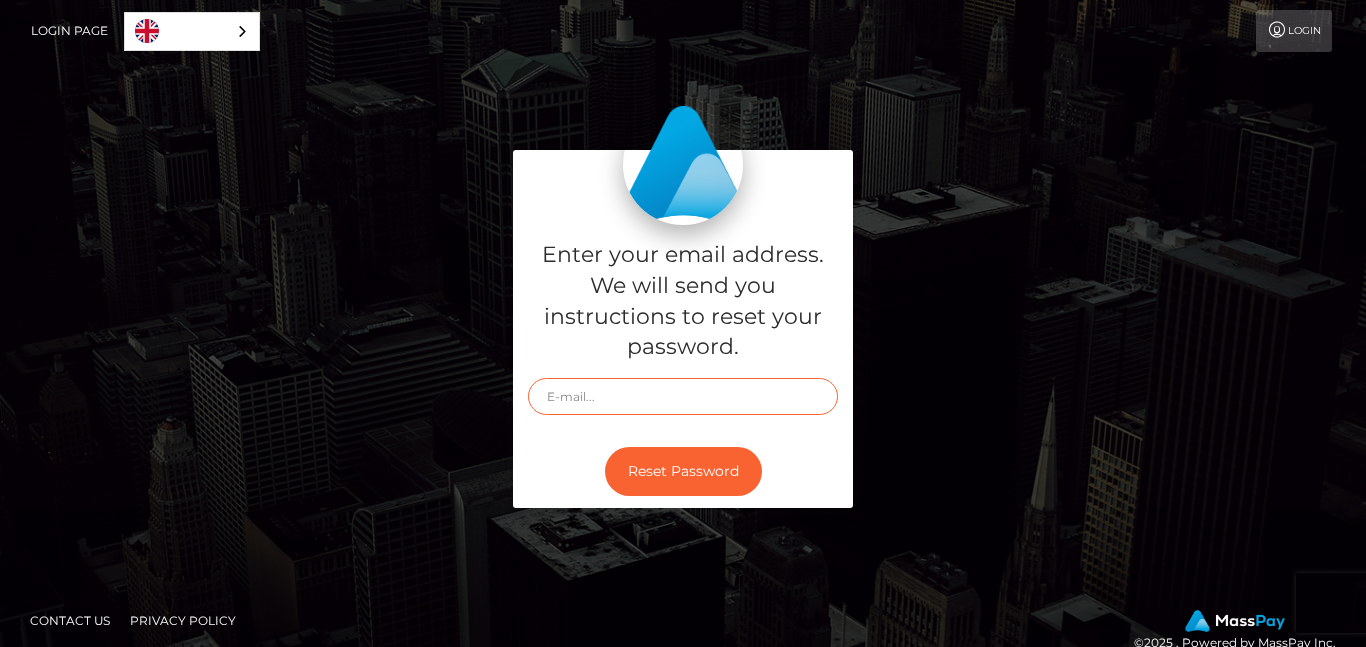 type on "consuelopinato@hotmail.com" 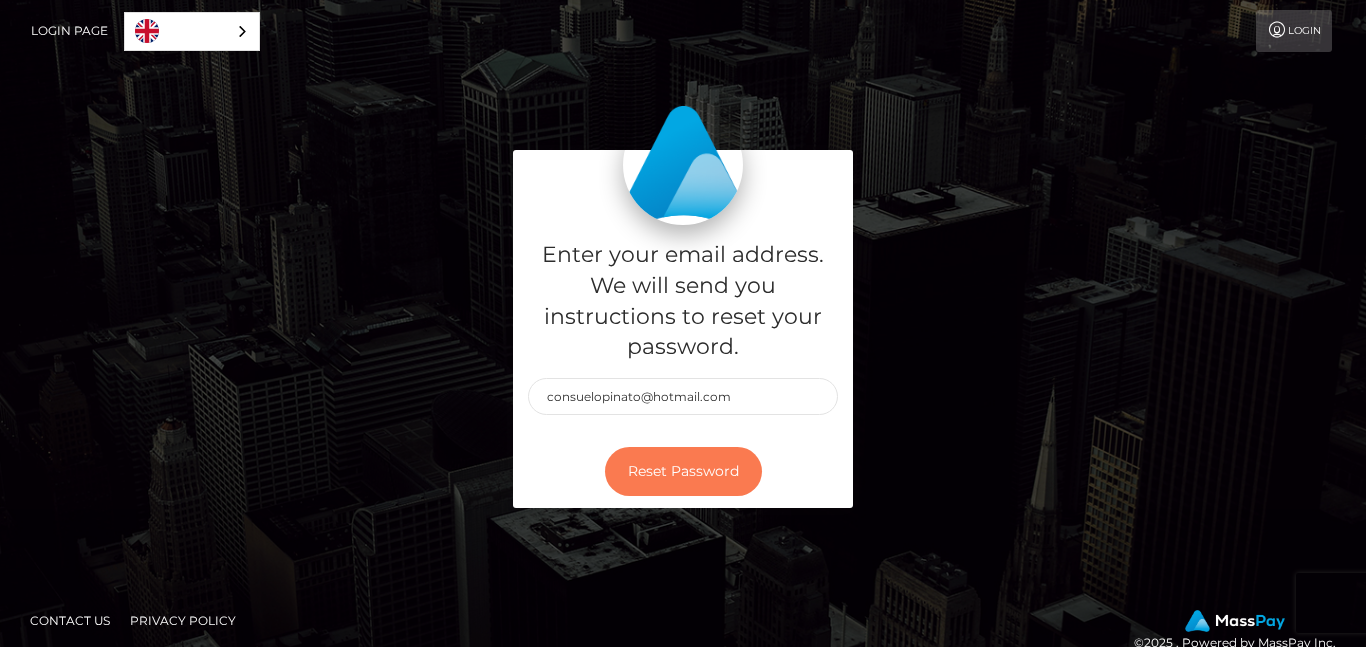 click on "Reset Password" at bounding box center (683, 471) 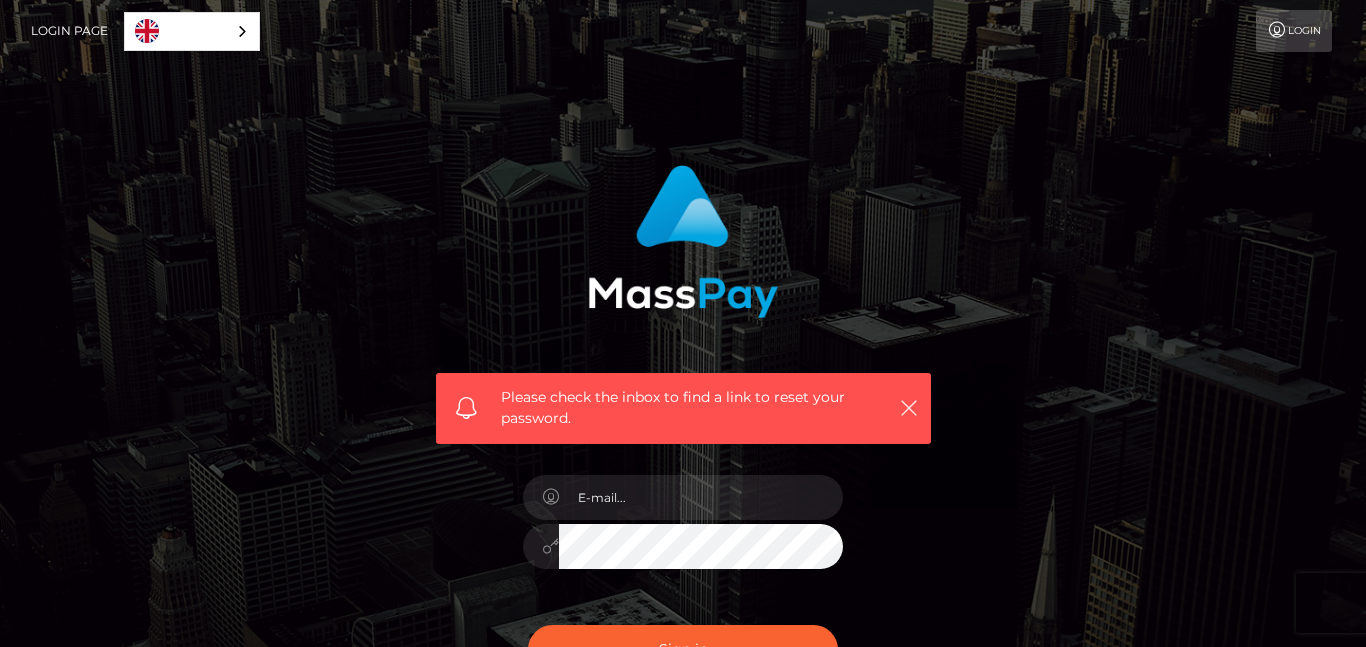 scroll, scrollTop: 0, scrollLeft: 0, axis: both 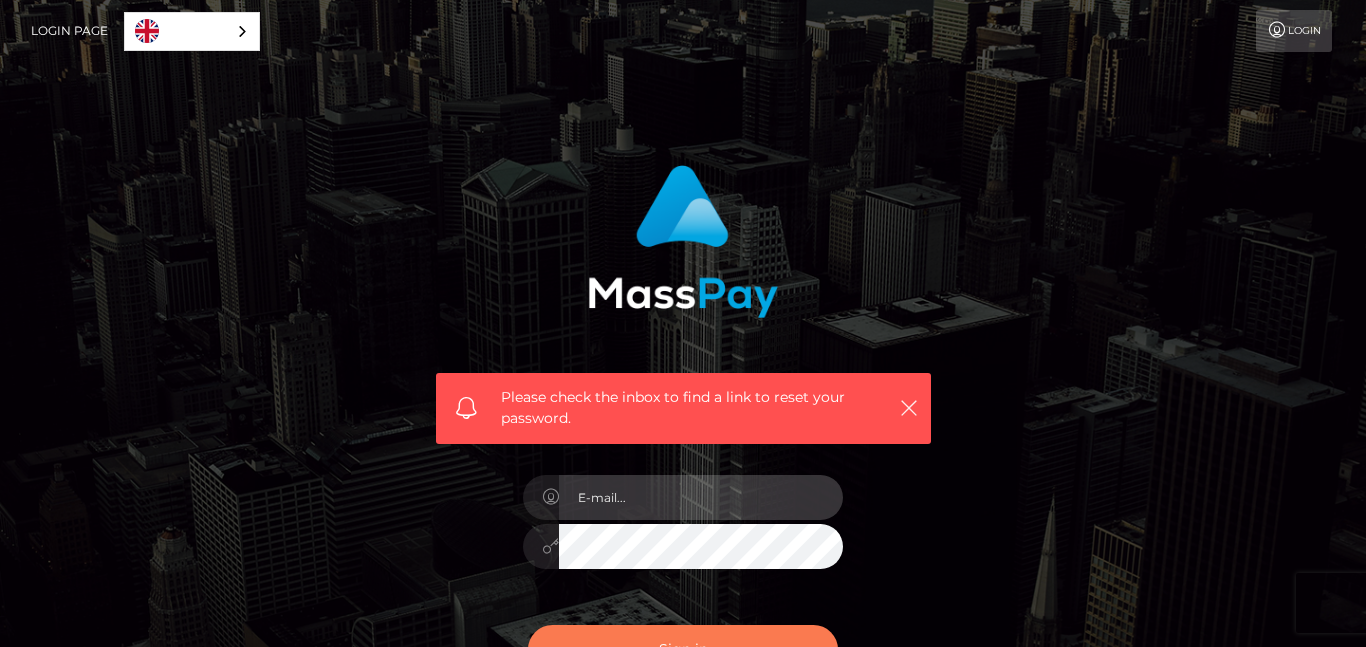 type on "consuelopinato@hotmail.com" 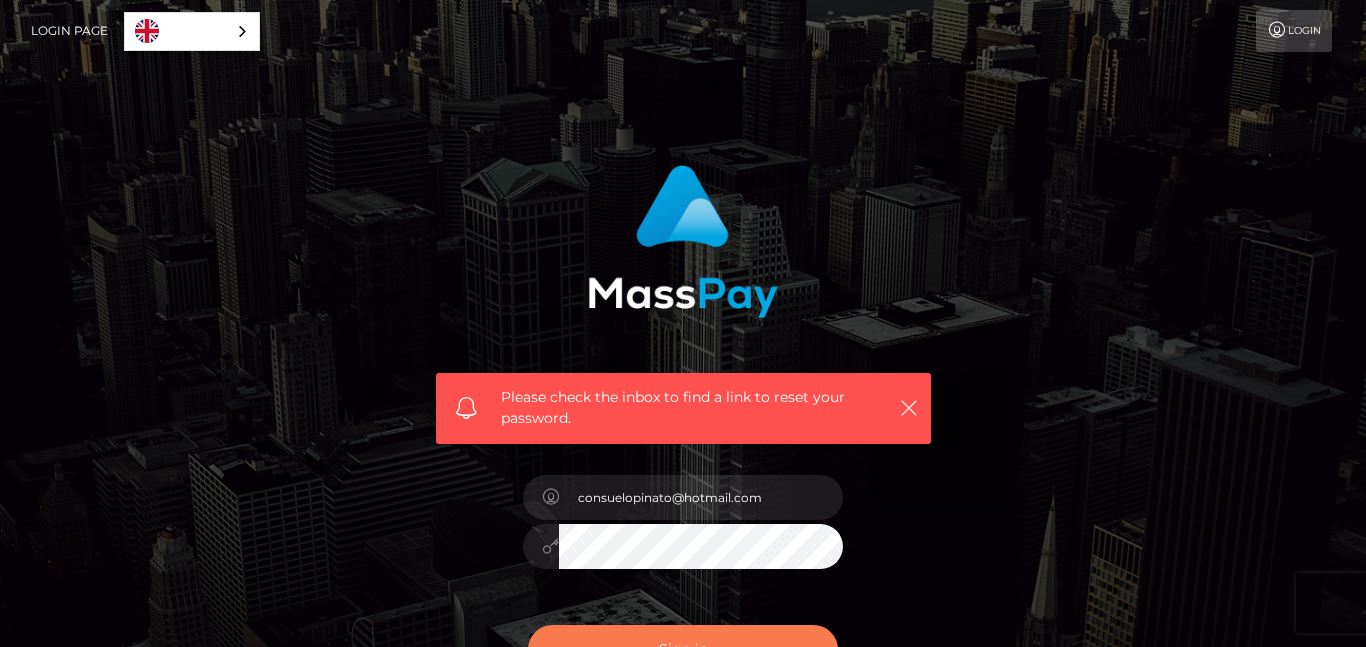 click on "Sign in" at bounding box center (683, 649) 